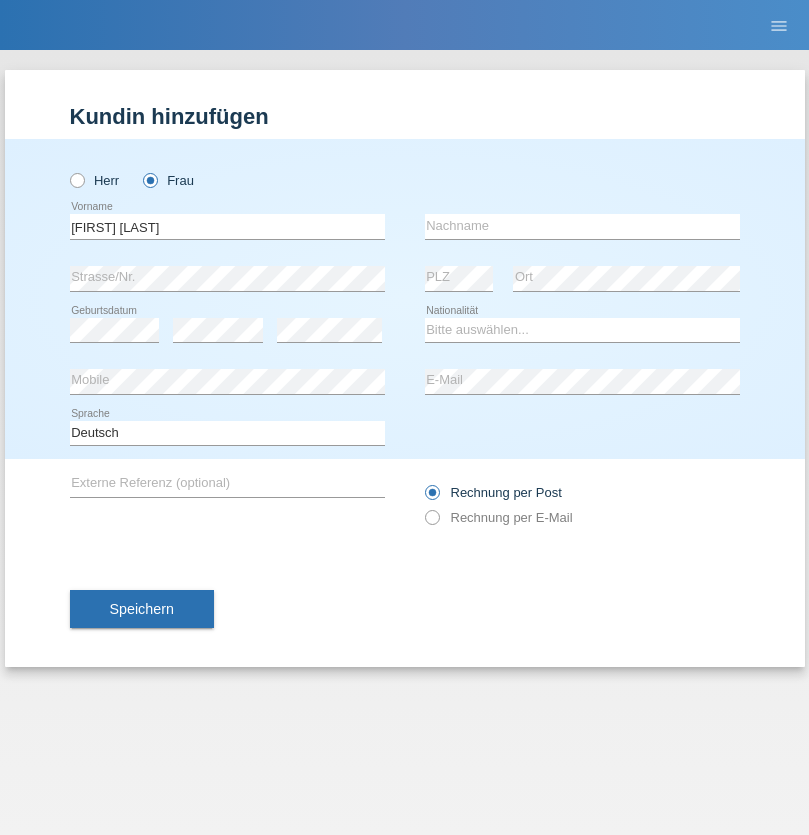 scroll, scrollTop: 0, scrollLeft: 0, axis: both 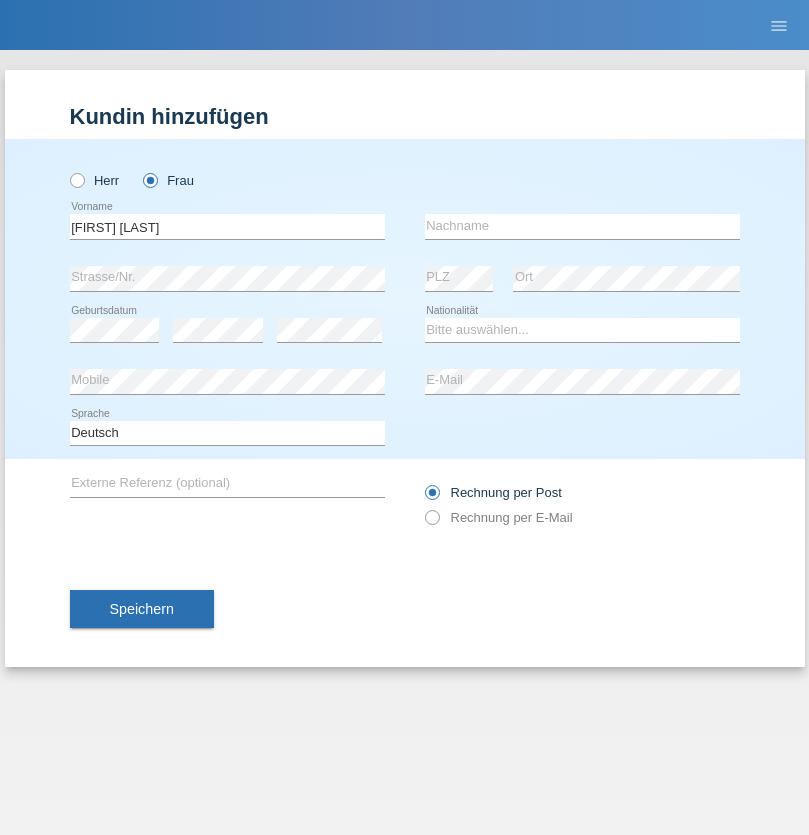 type on "[FIRST] [LAST]" 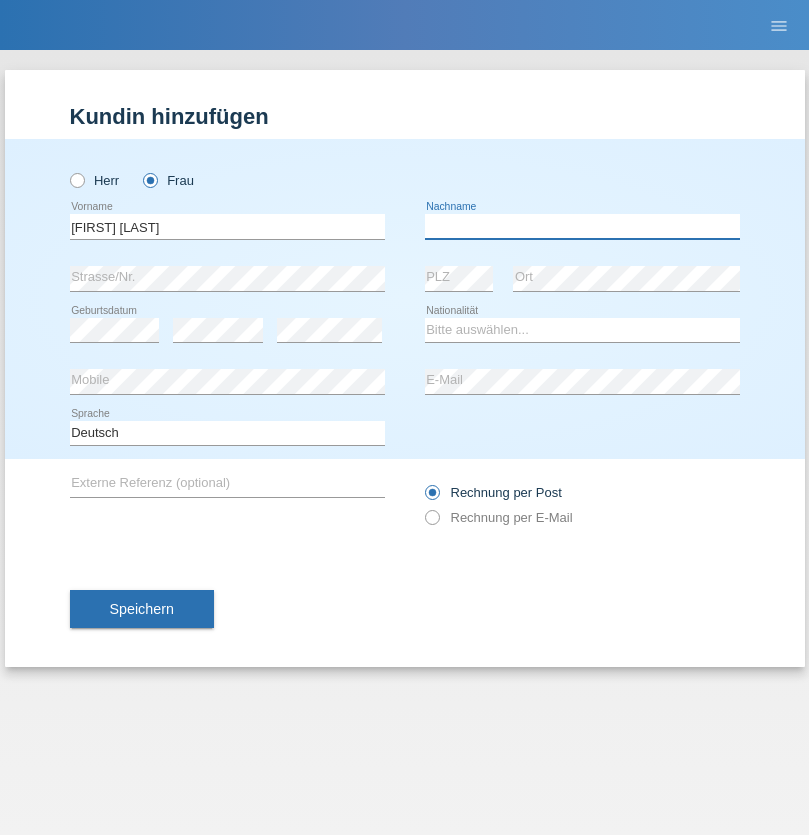 click at bounding box center (582, 226) 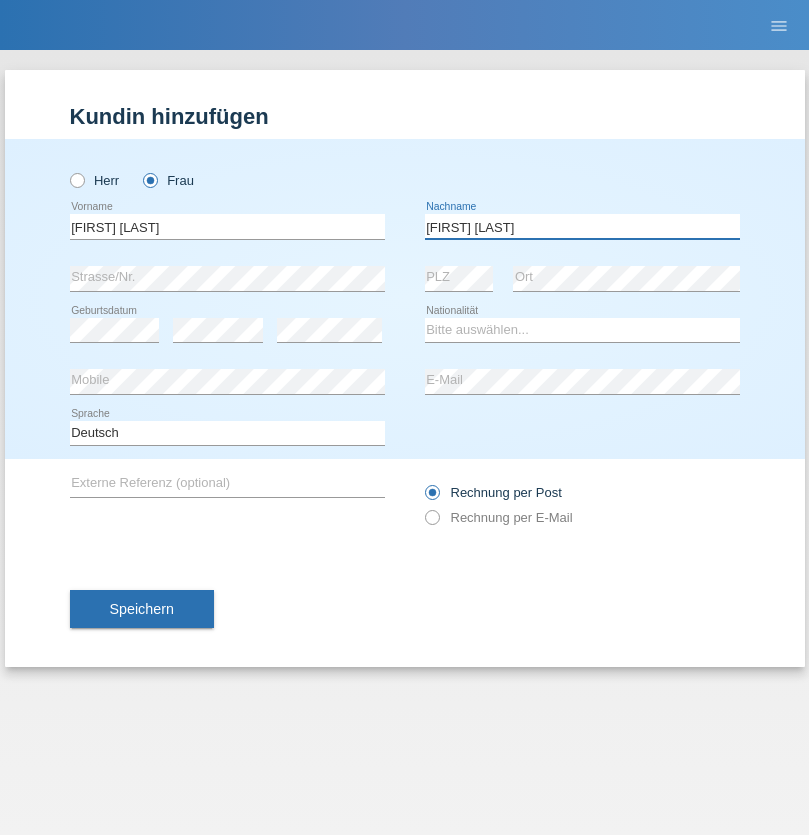 type on "[LAST] [LAST]" 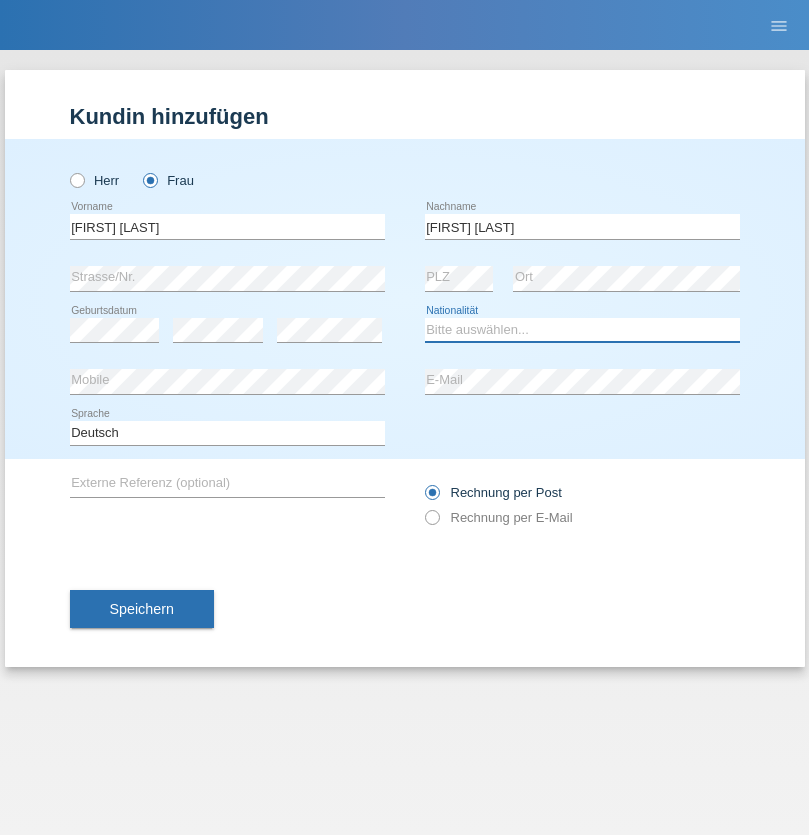 select on "PT" 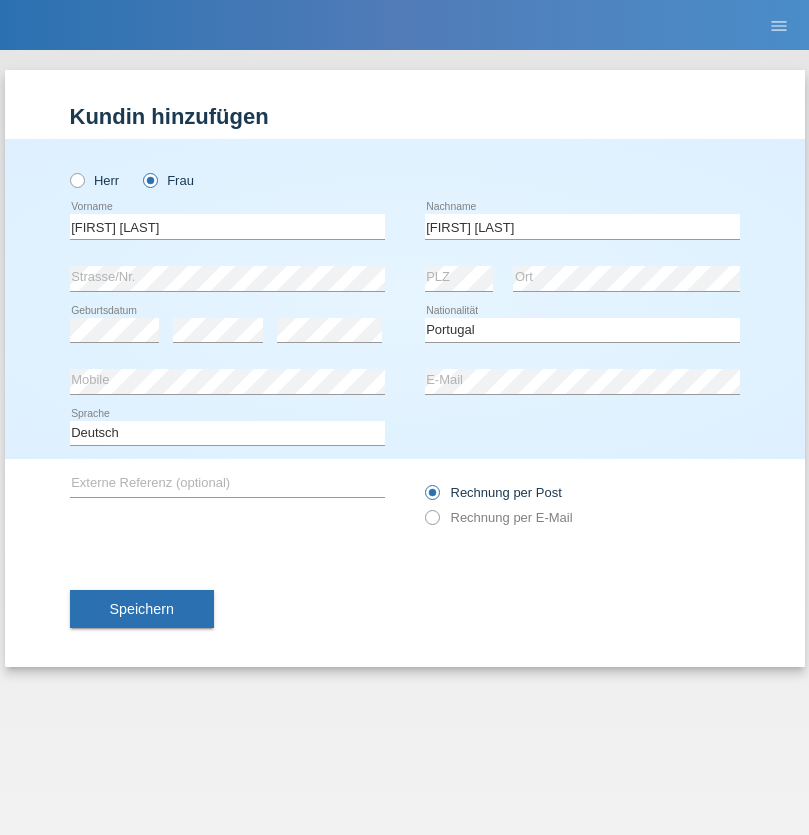 select on "C" 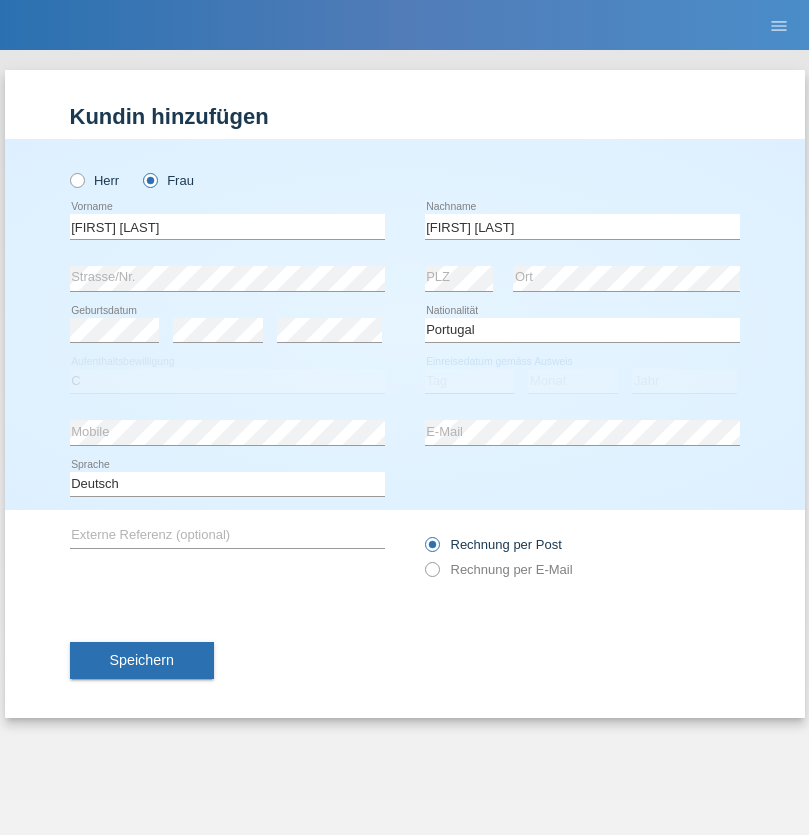 select on "20" 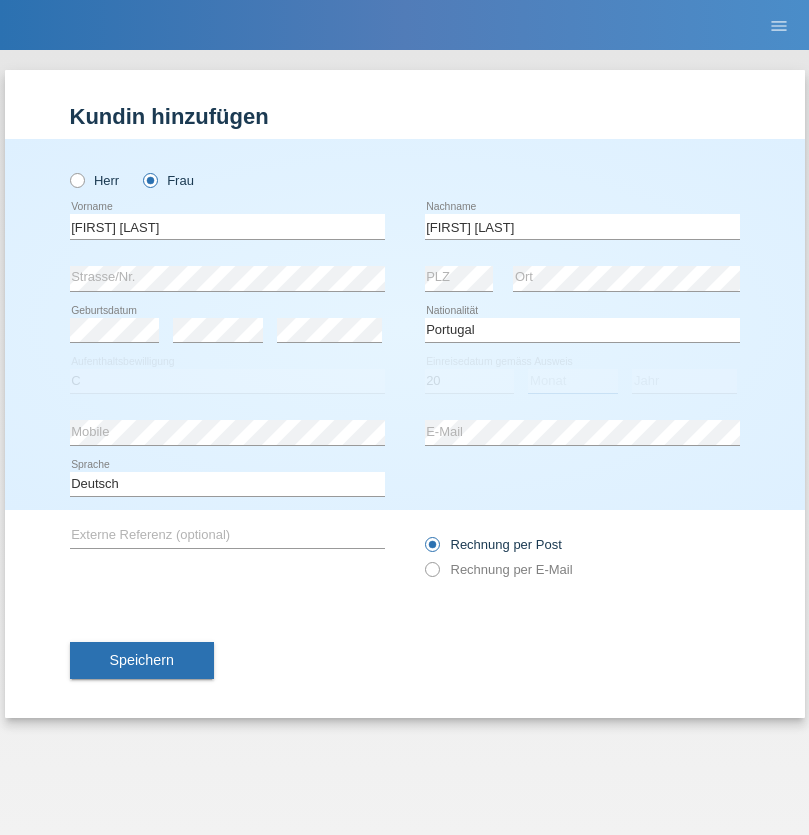 select on "05" 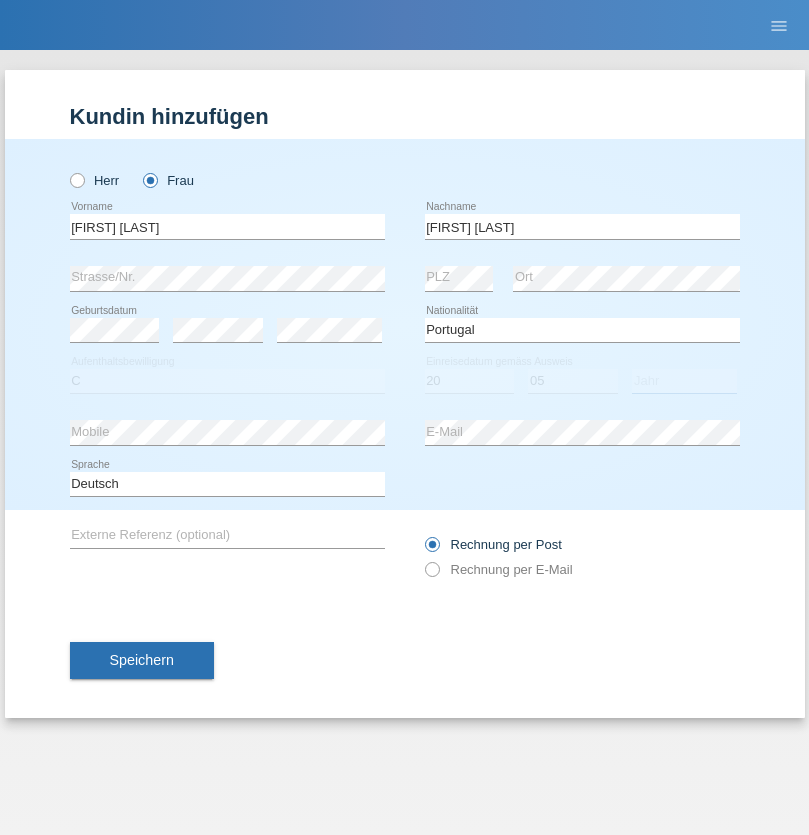 select on "1991" 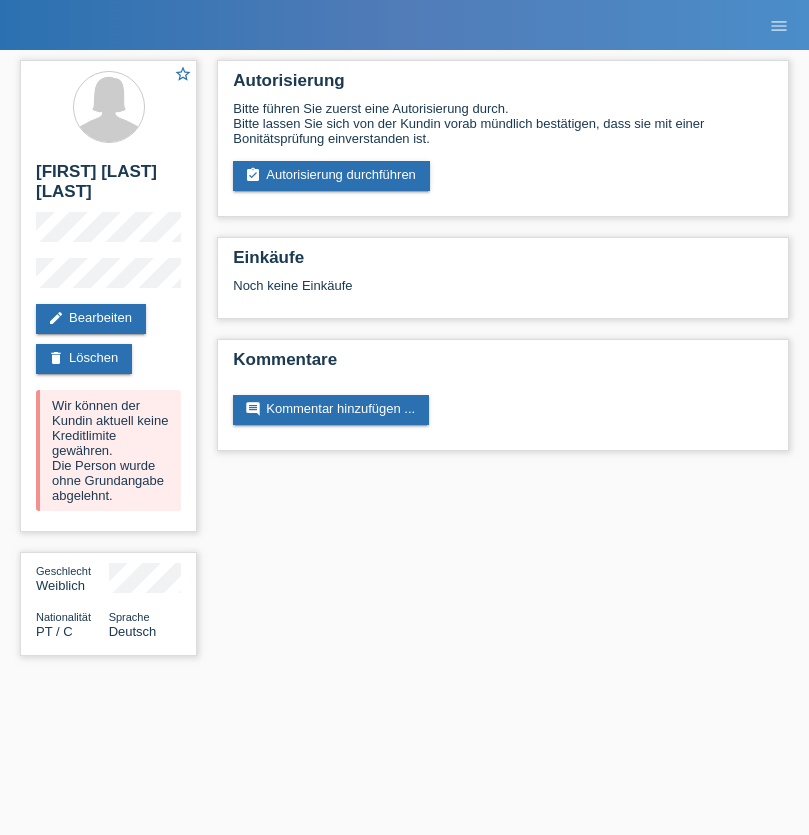 scroll, scrollTop: 0, scrollLeft: 0, axis: both 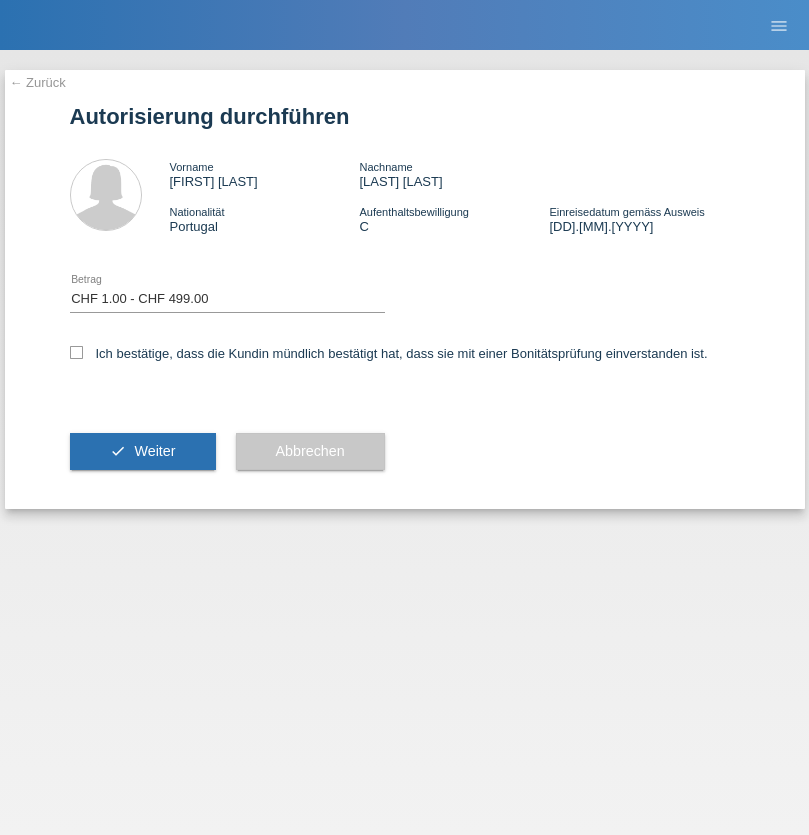 select on "1" 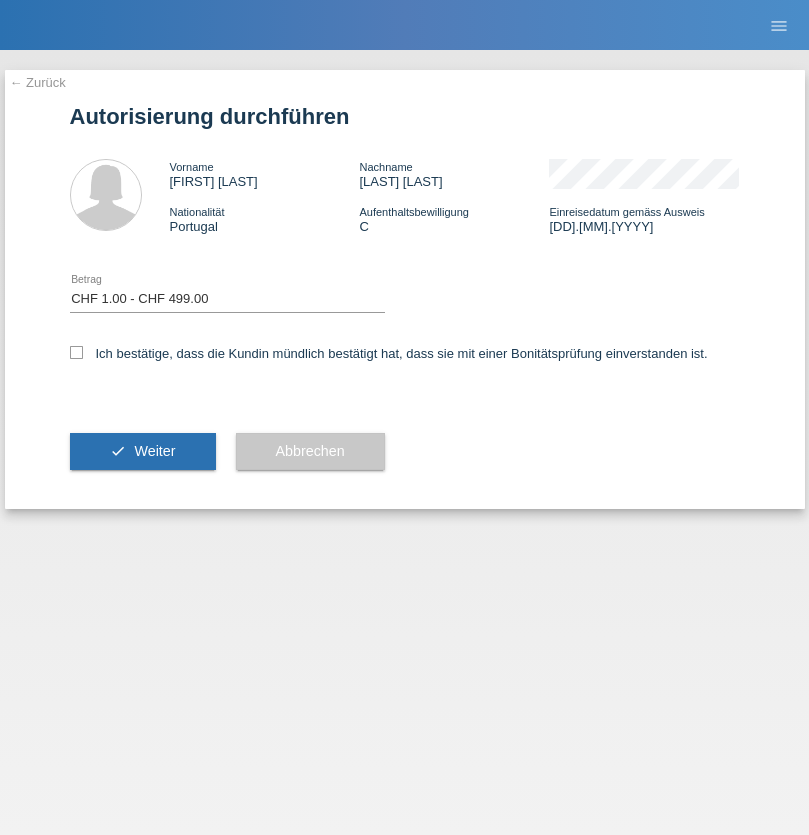 scroll, scrollTop: 0, scrollLeft: 0, axis: both 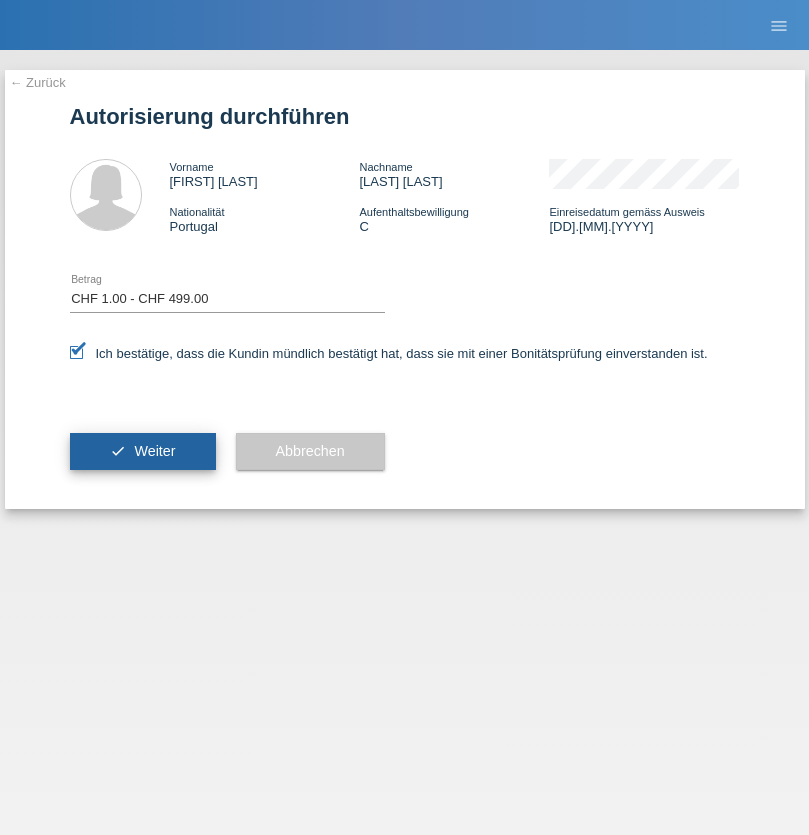 click on "Weiter" at bounding box center [154, 451] 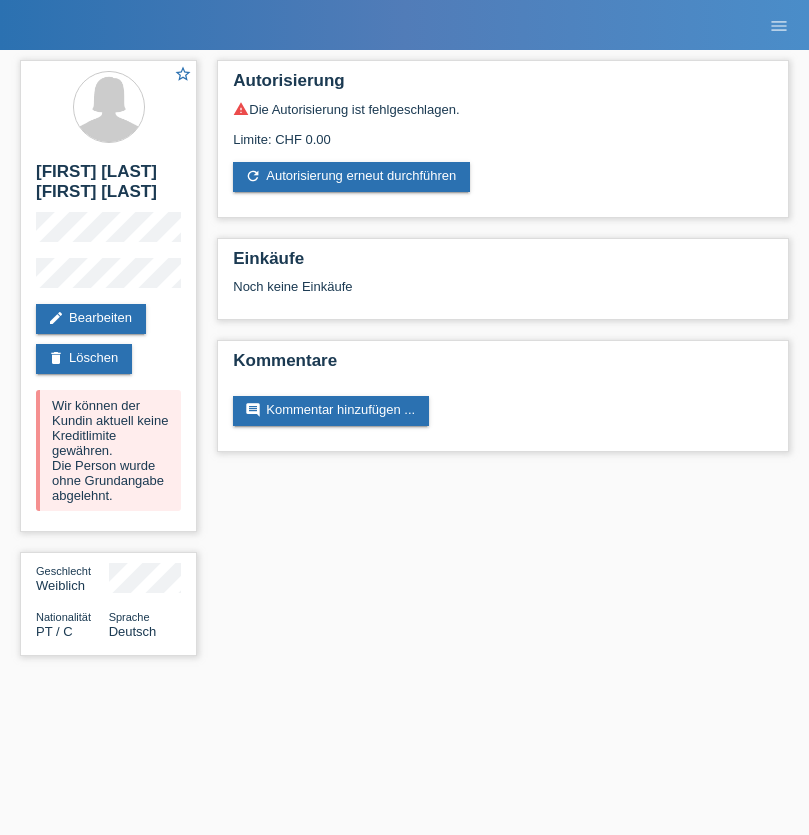 scroll, scrollTop: 0, scrollLeft: 0, axis: both 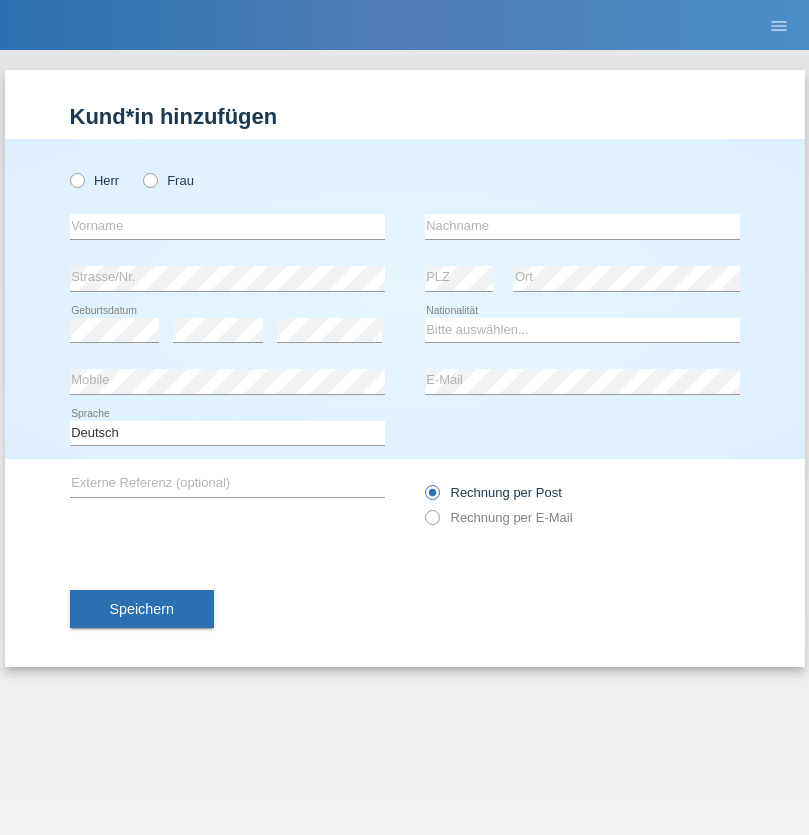 radio on "true" 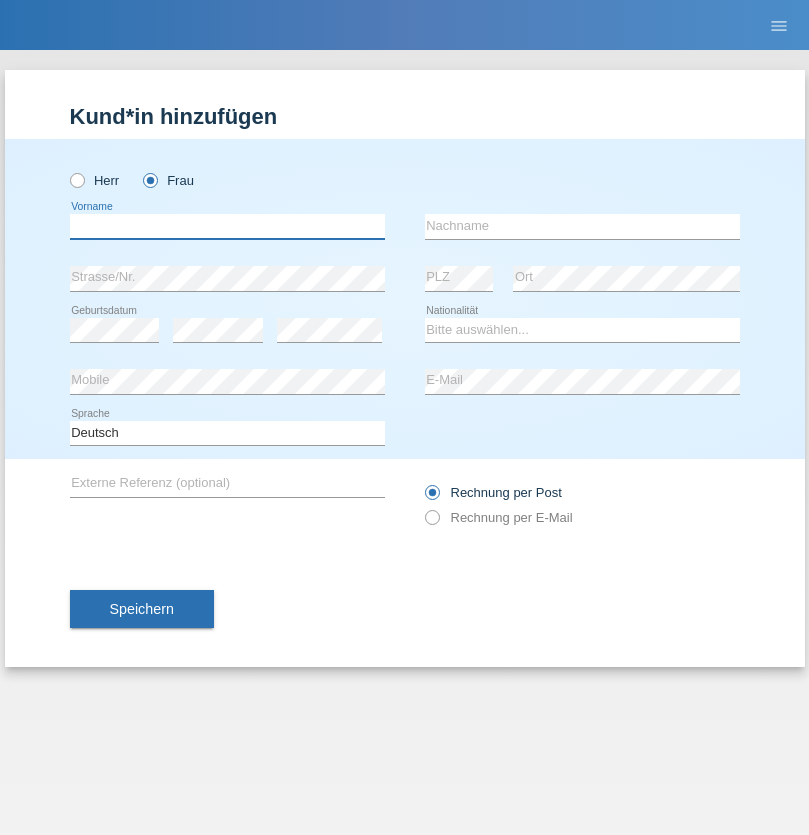click at bounding box center [227, 226] 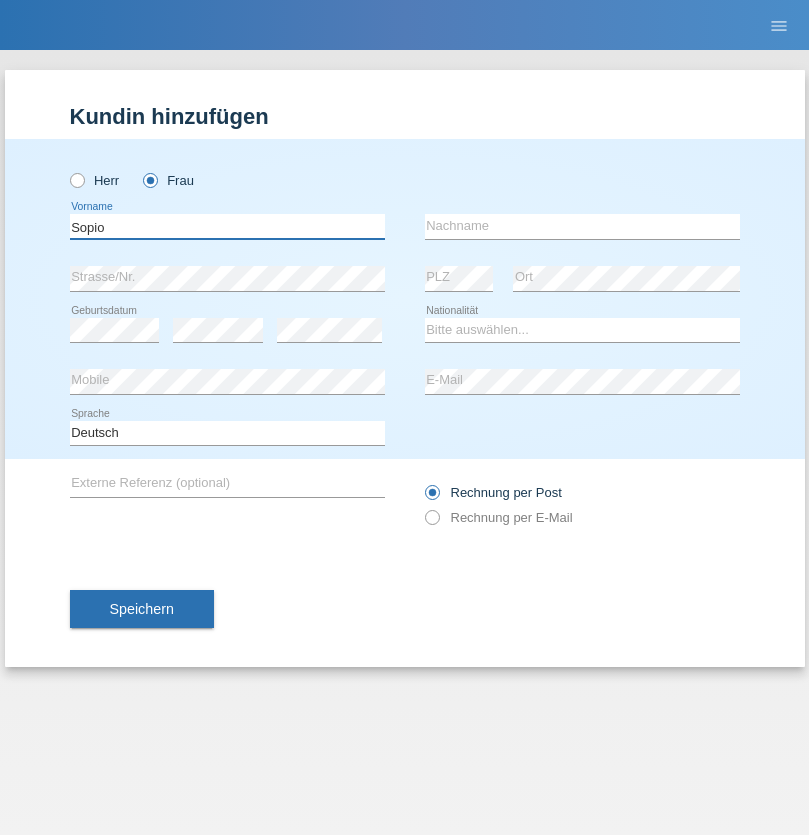 type on "Sopio" 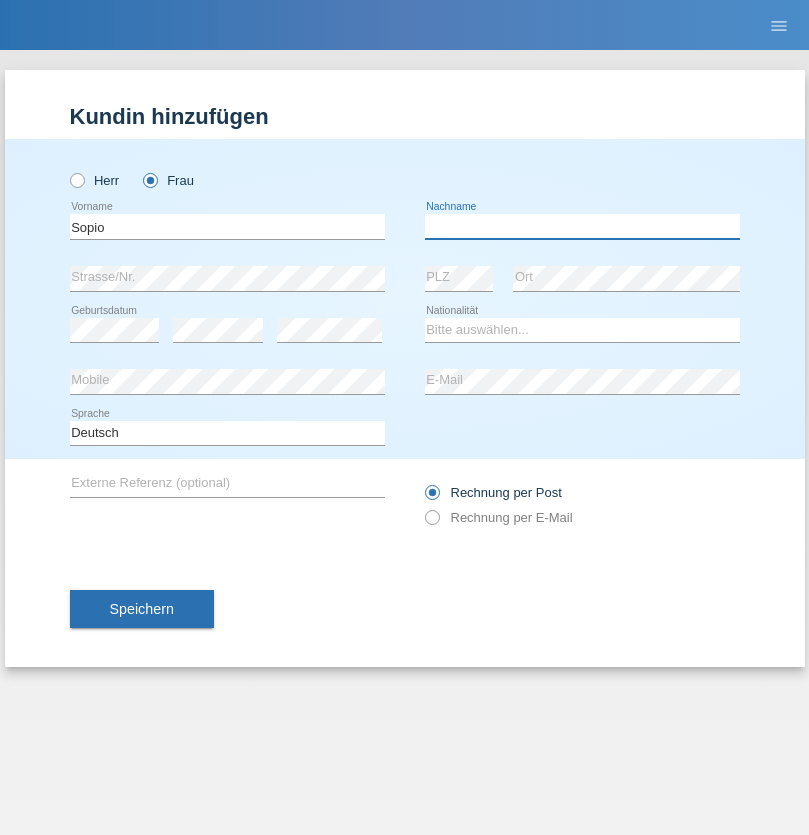 click at bounding box center (582, 226) 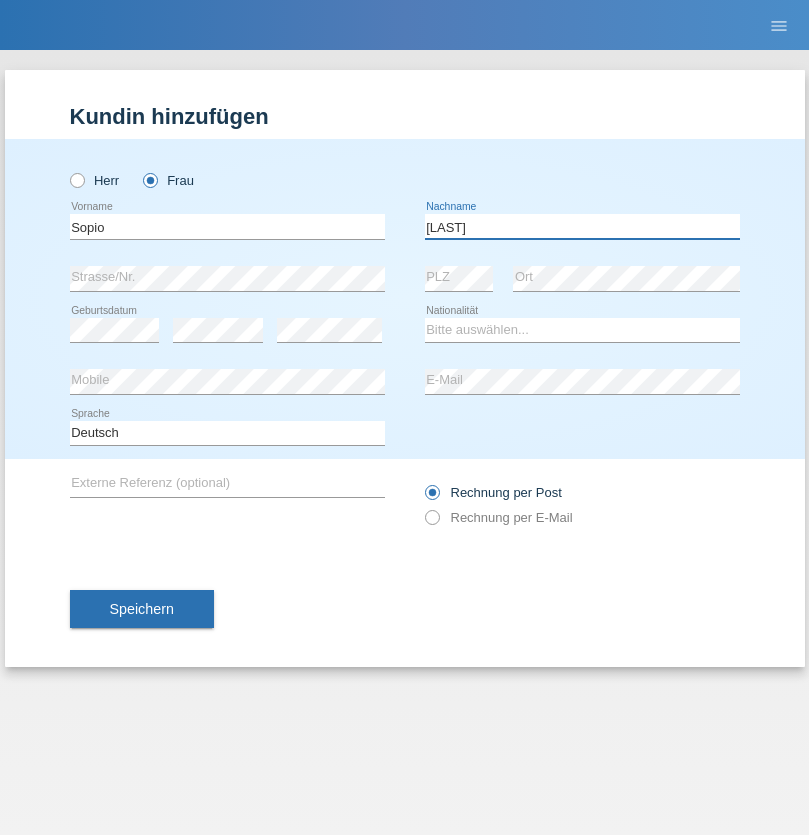 type on "Chikviladze" 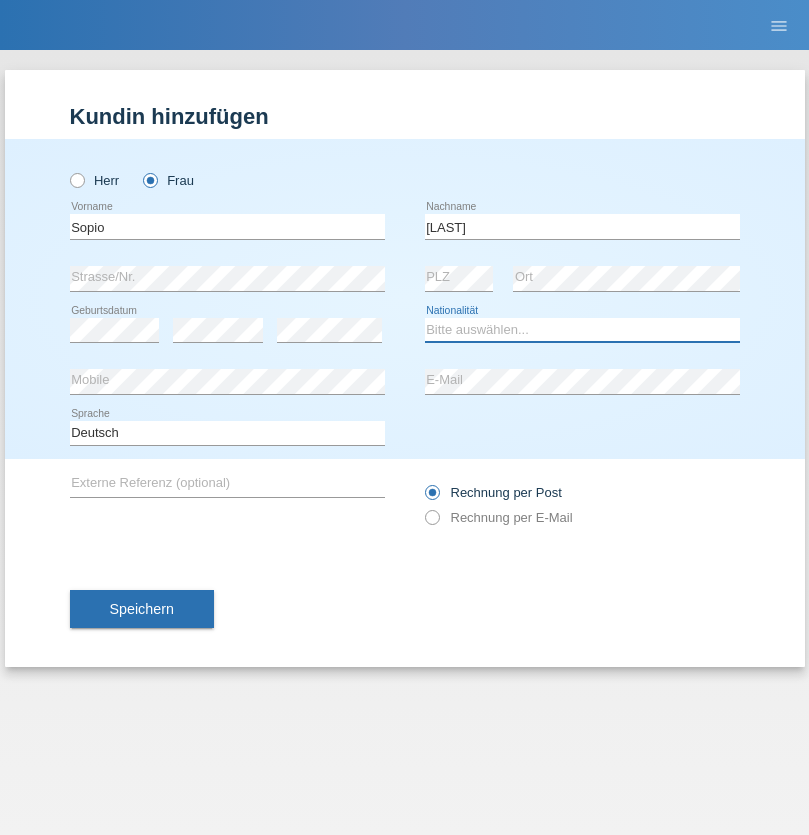 select on "CH" 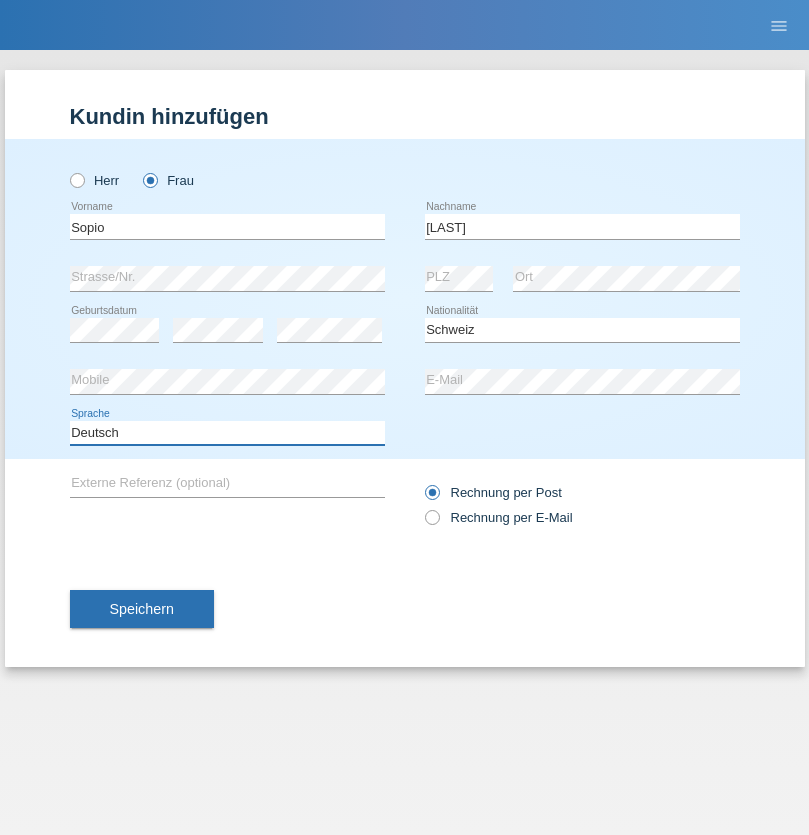 select on "en" 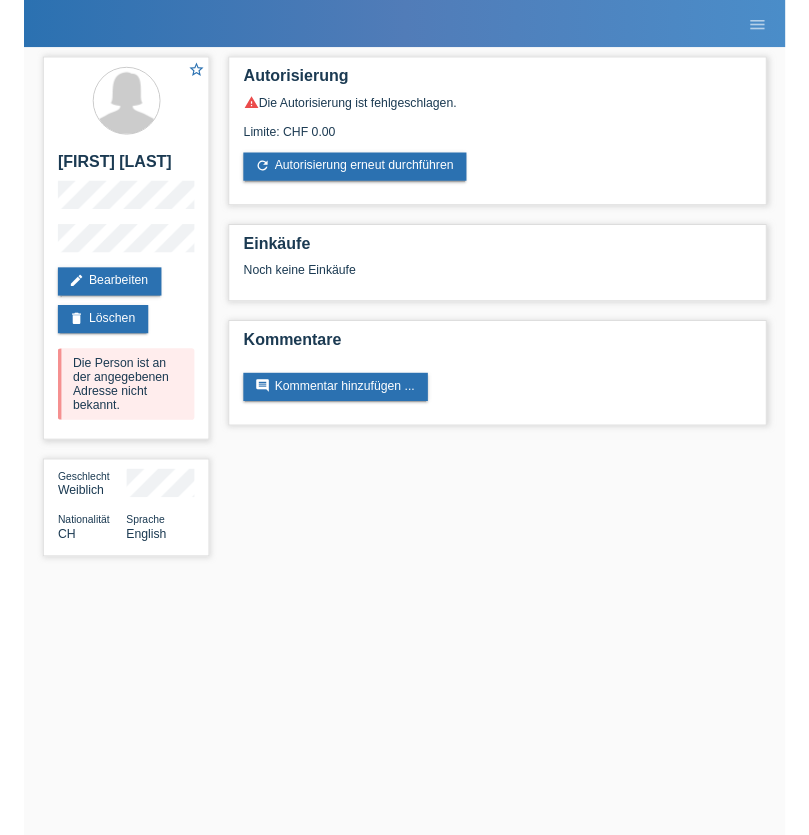 scroll, scrollTop: 0, scrollLeft: 0, axis: both 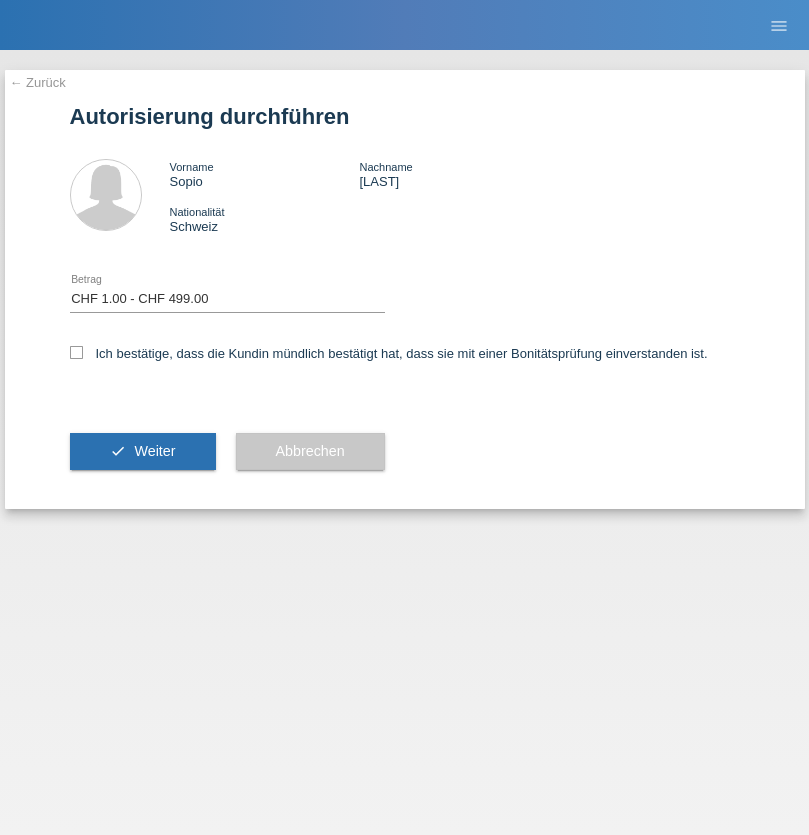 select on "1" 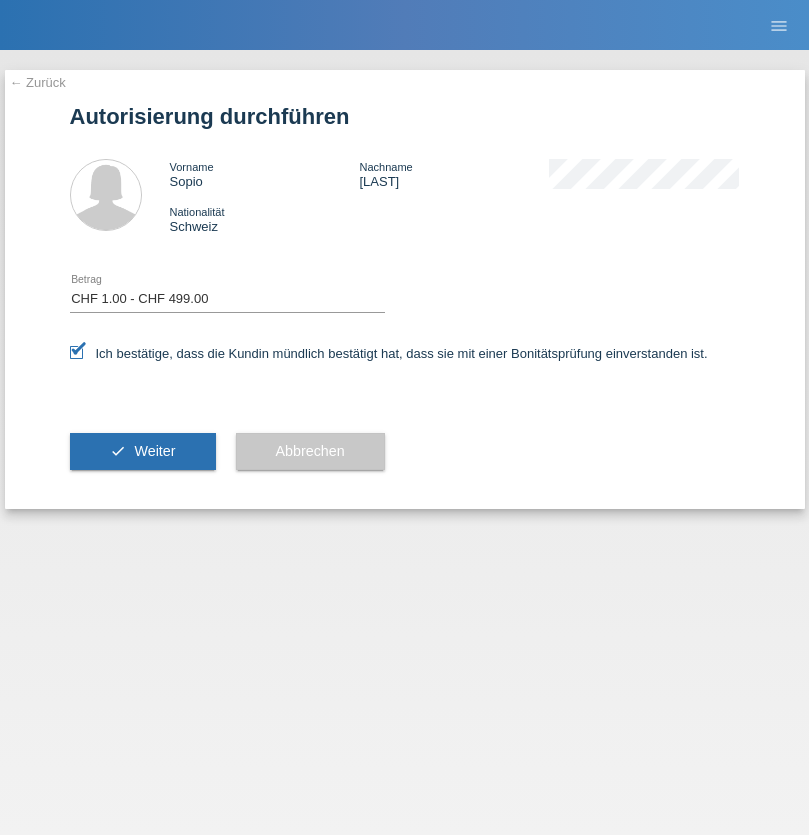 scroll, scrollTop: 0, scrollLeft: 0, axis: both 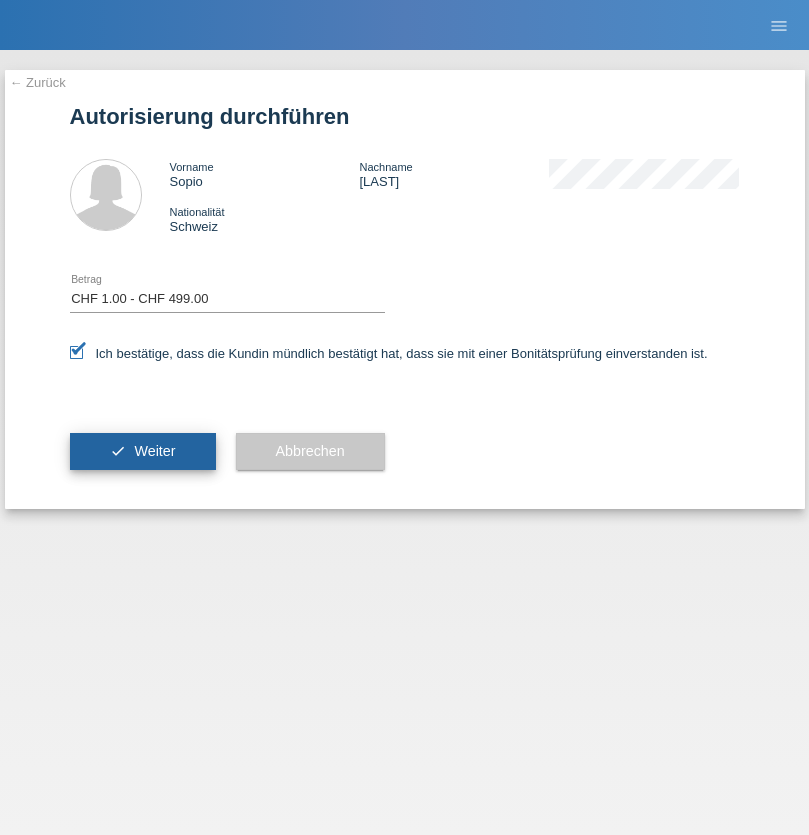 click on "Weiter" at bounding box center [154, 451] 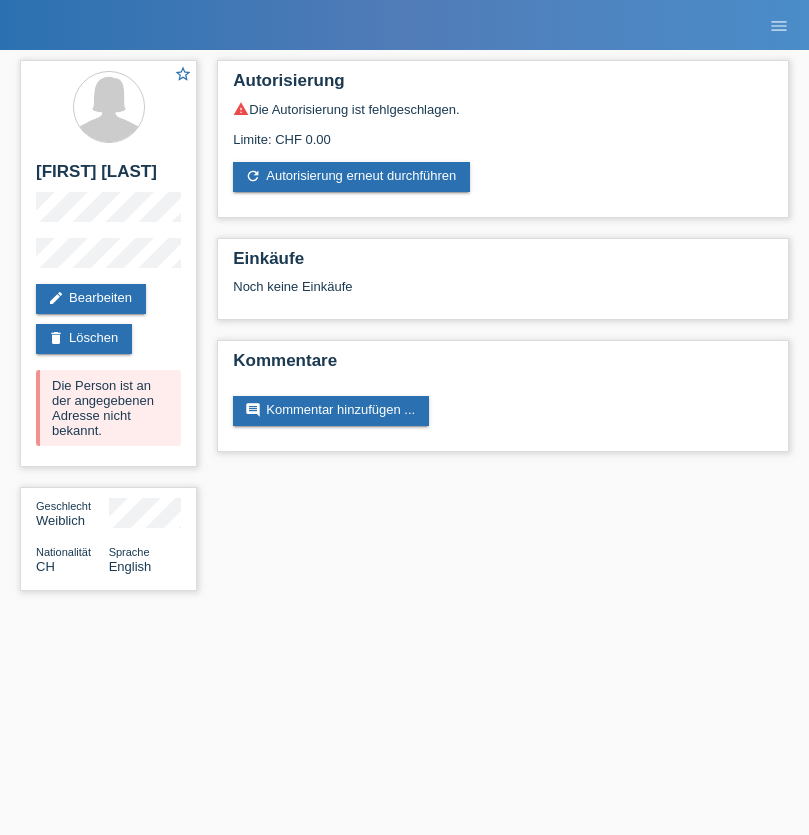scroll, scrollTop: 0, scrollLeft: 0, axis: both 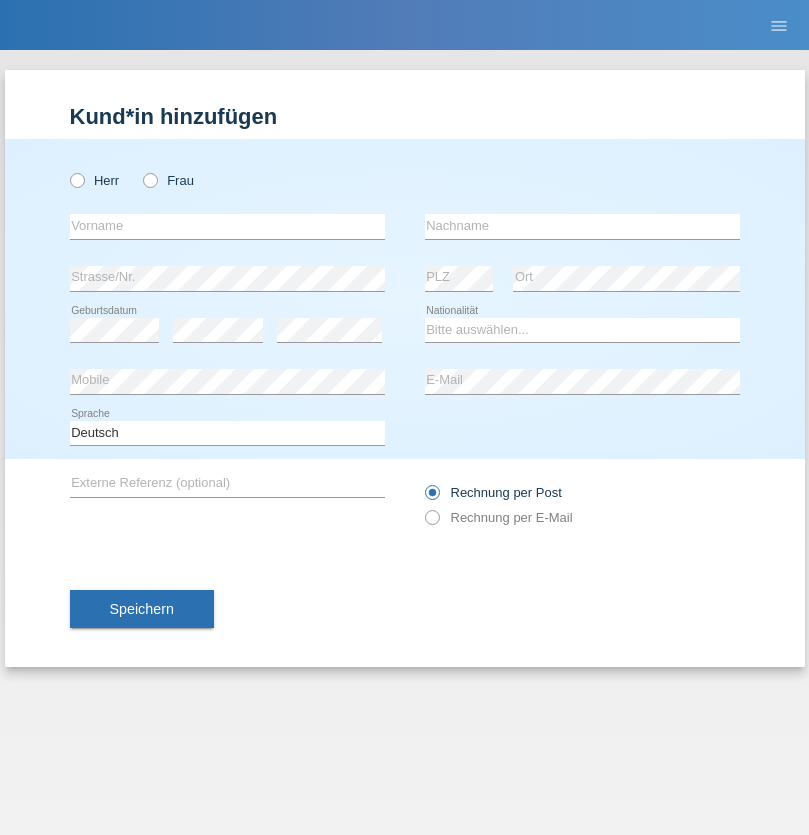 radio on "true" 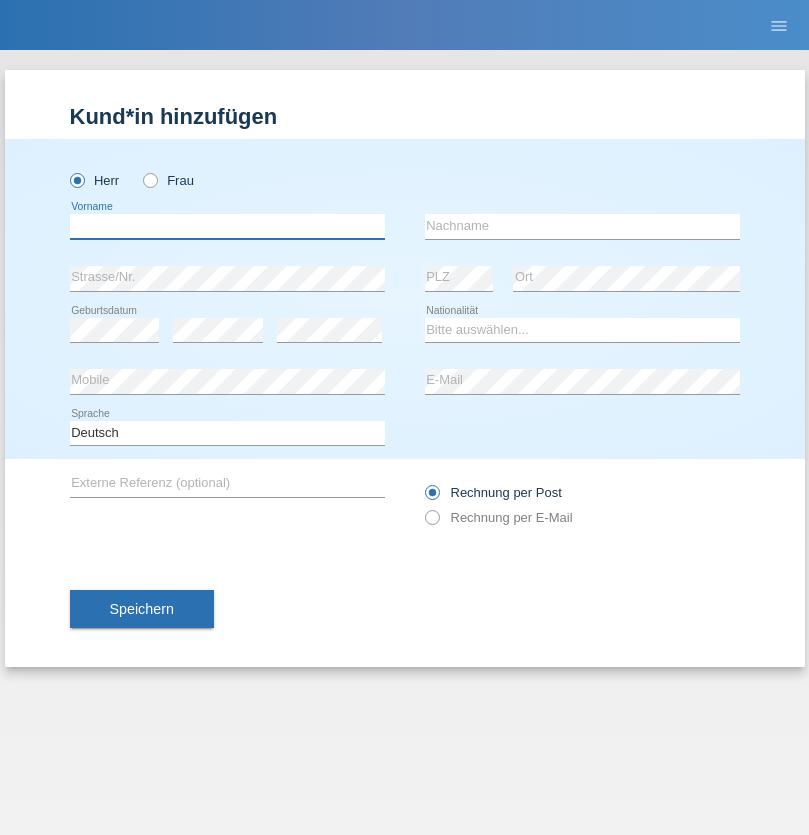 click at bounding box center (227, 226) 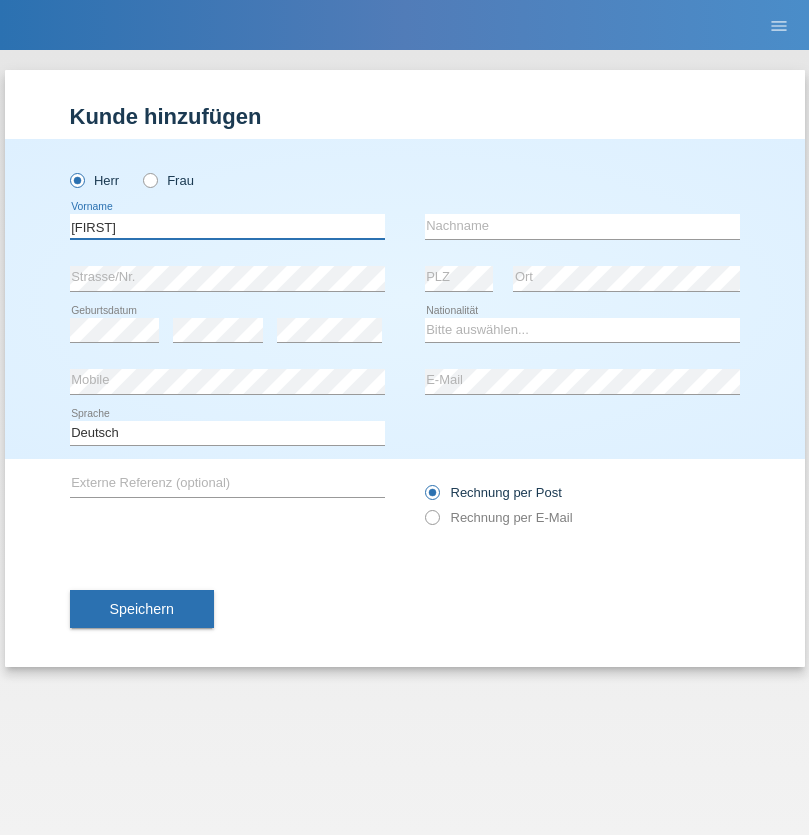 type on "[FIRST]" 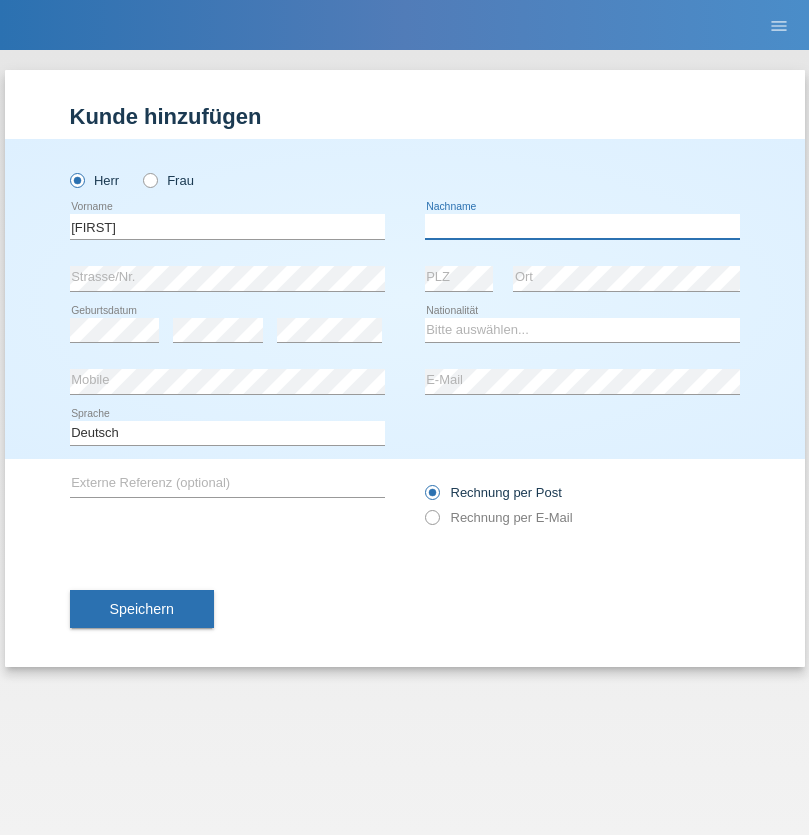 click at bounding box center (582, 226) 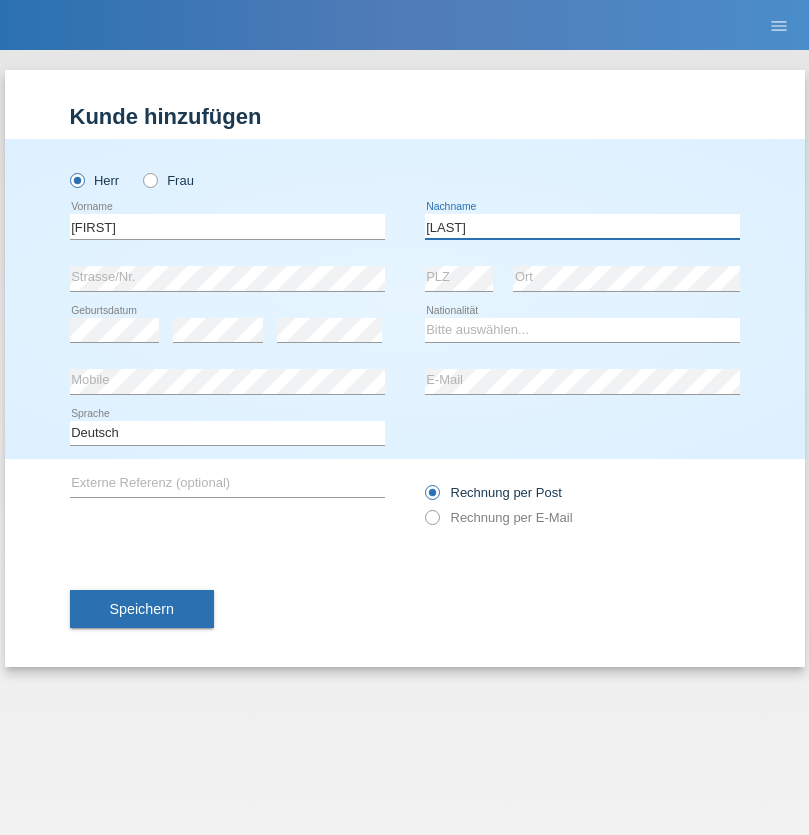 type on "[LAST]" 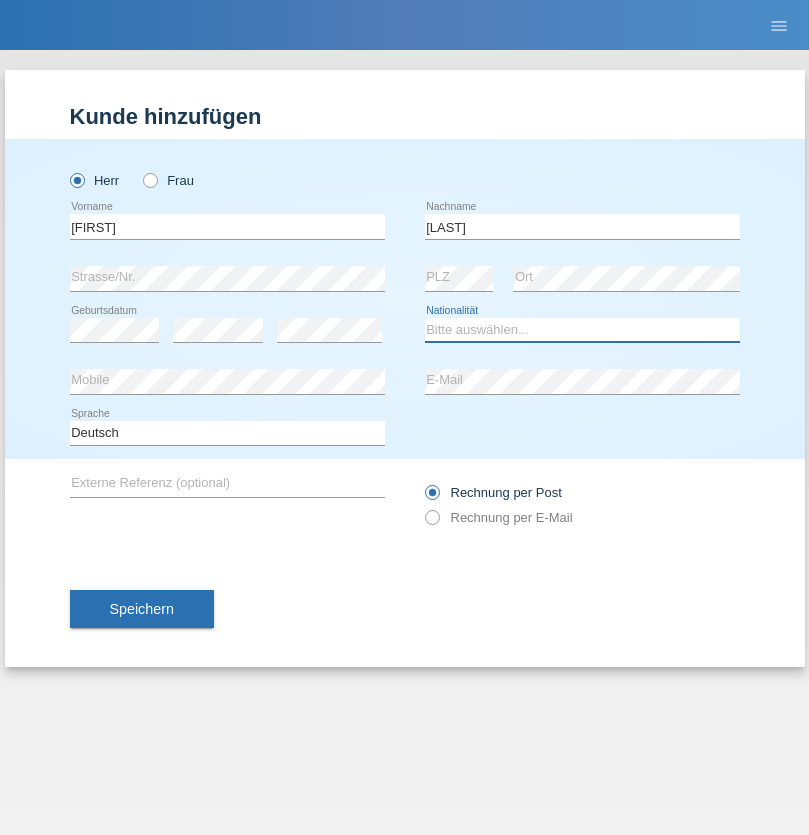 select on "PT" 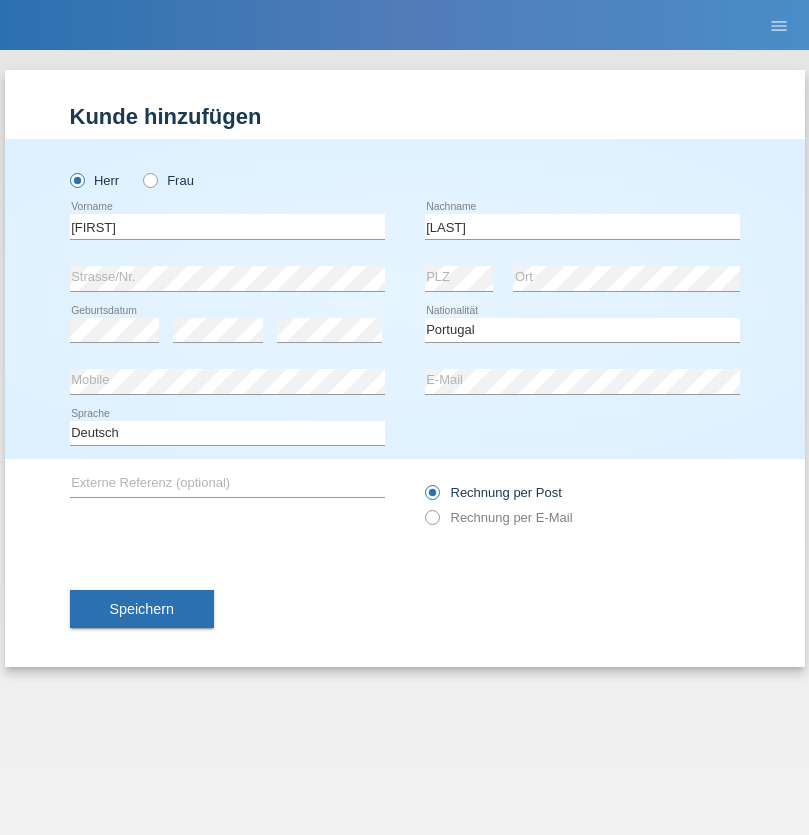 select on "C" 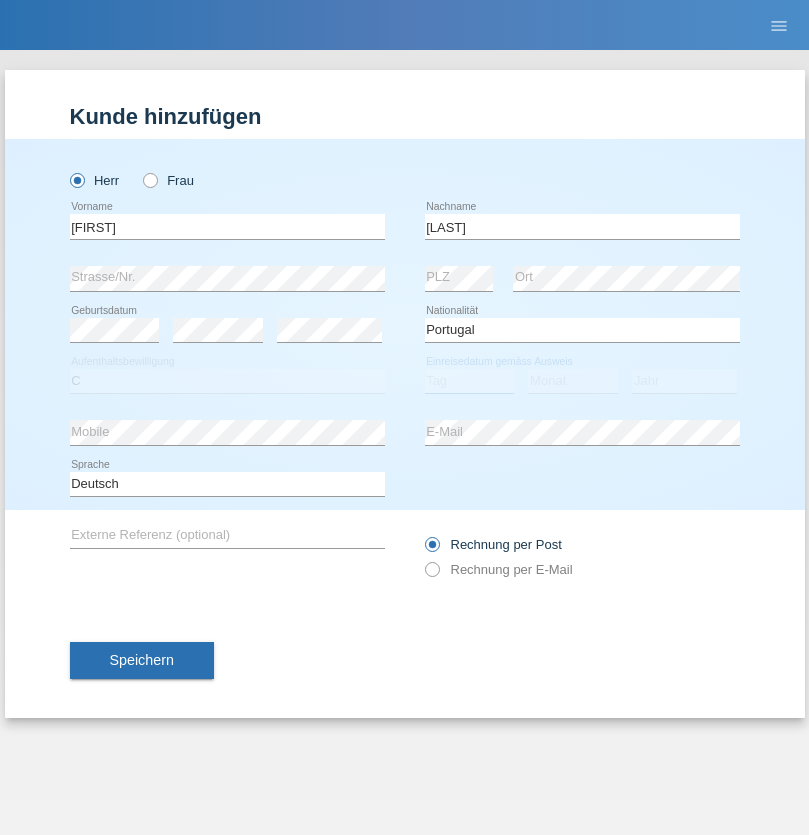 select on "20" 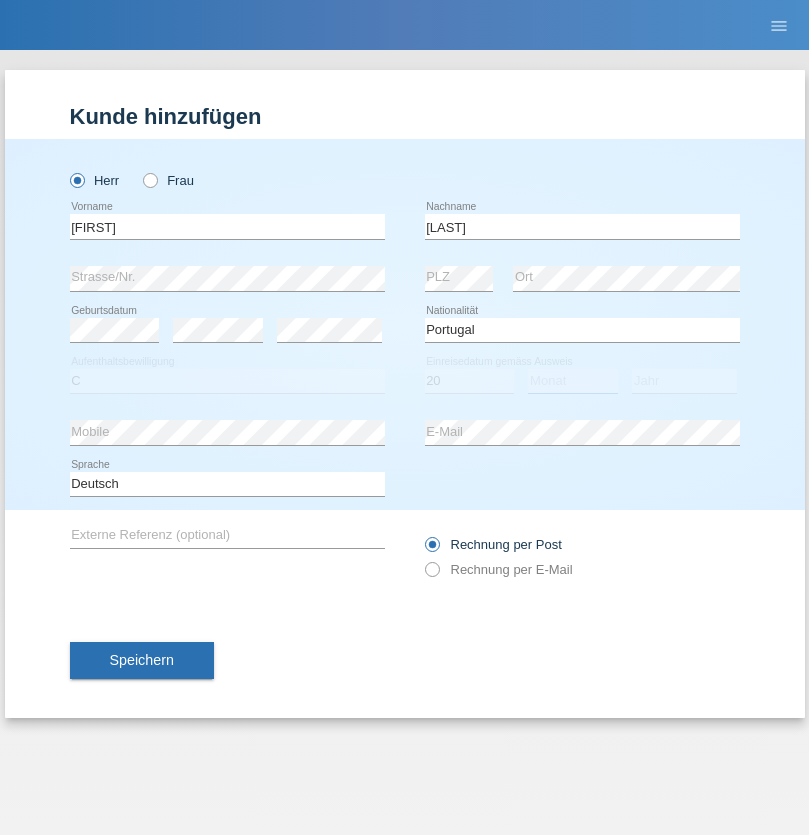 select on "05" 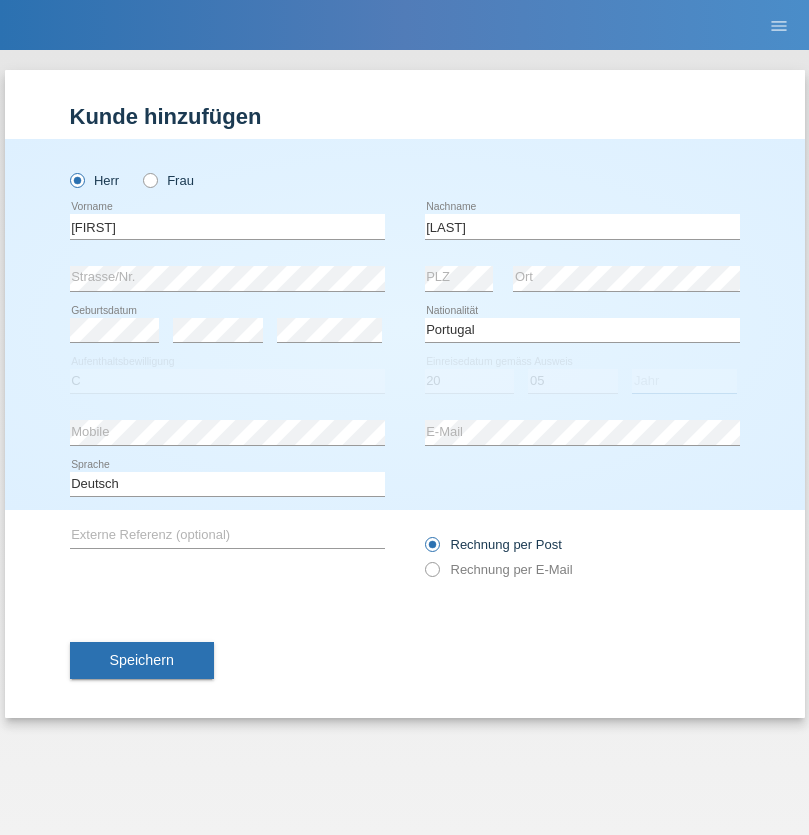 select on "1991" 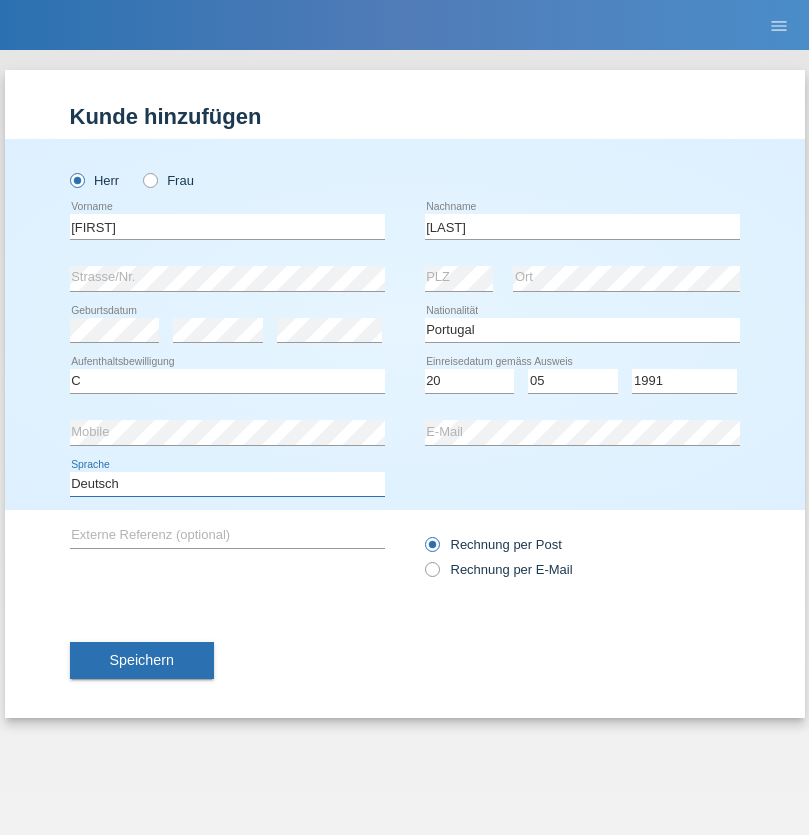 select on "en" 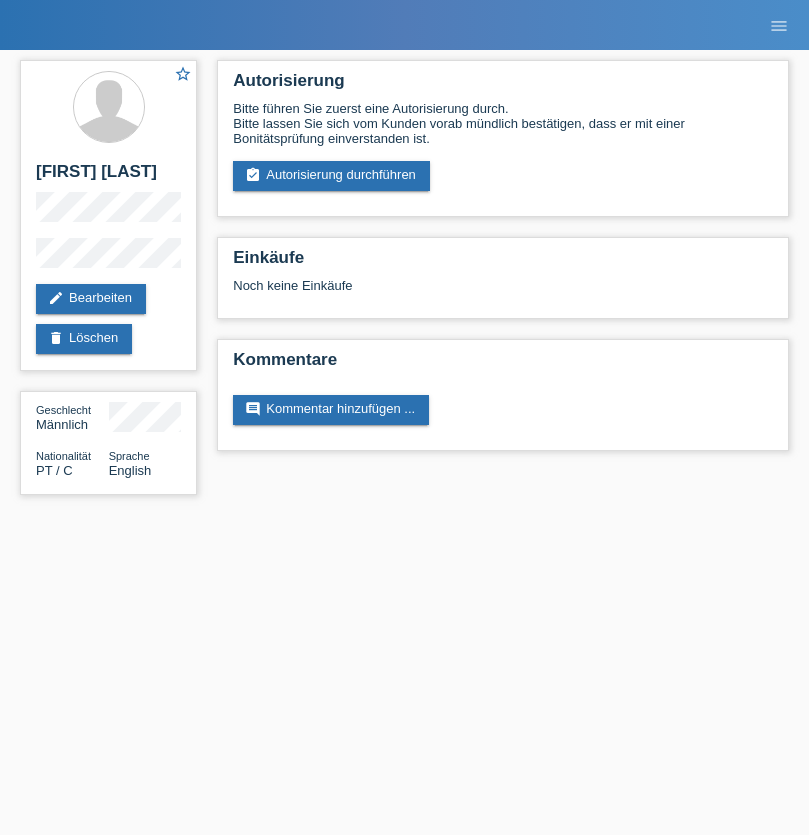 scroll, scrollTop: 0, scrollLeft: 0, axis: both 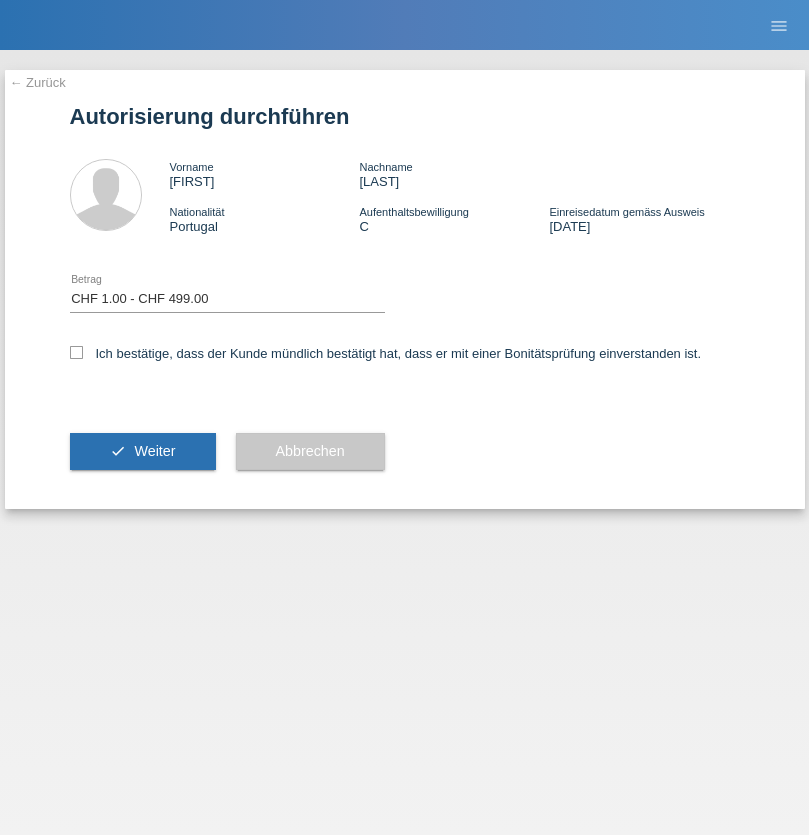 select on "1" 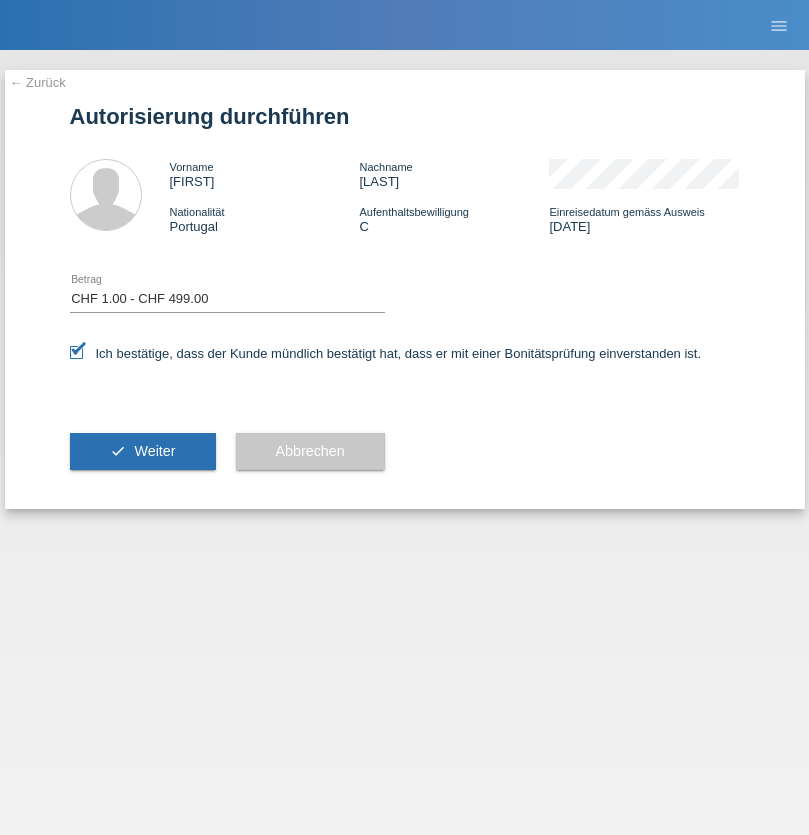 scroll, scrollTop: 0, scrollLeft: 0, axis: both 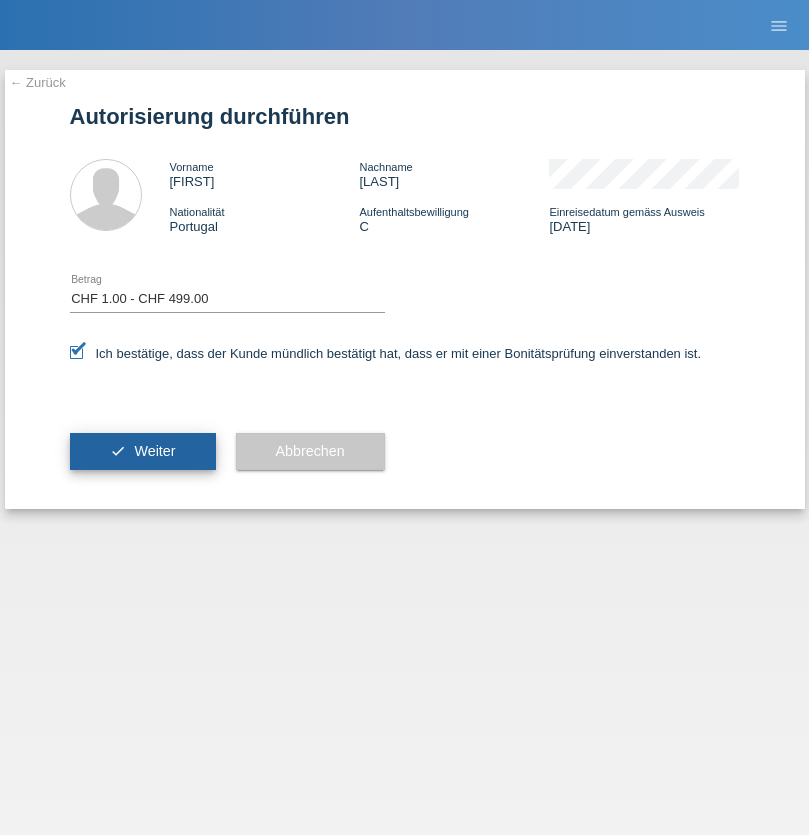 click on "Weiter" at bounding box center (154, 451) 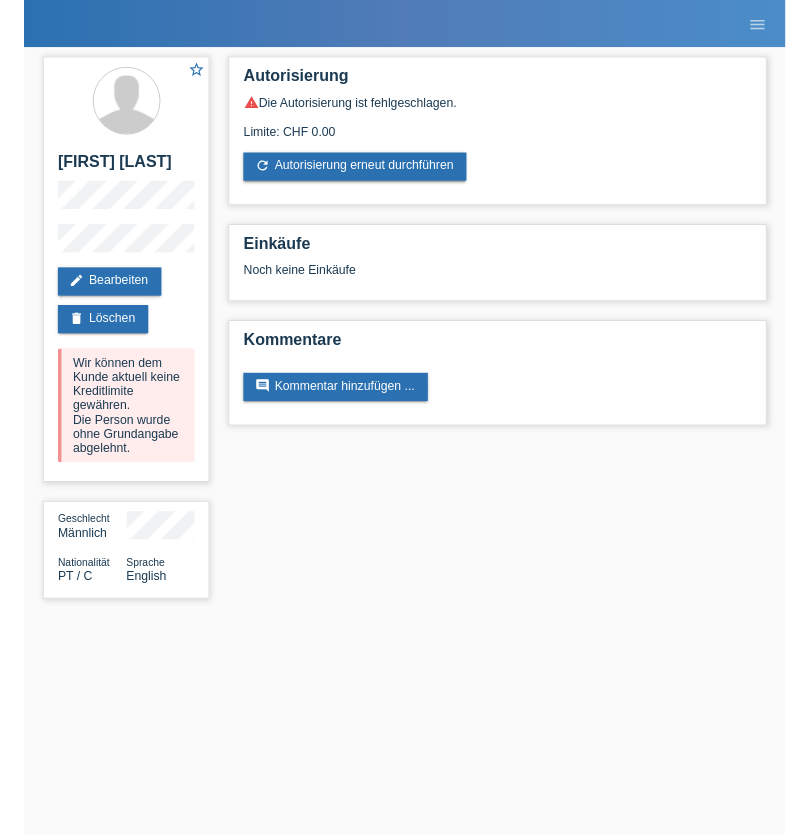scroll, scrollTop: 0, scrollLeft: 0, axis: both 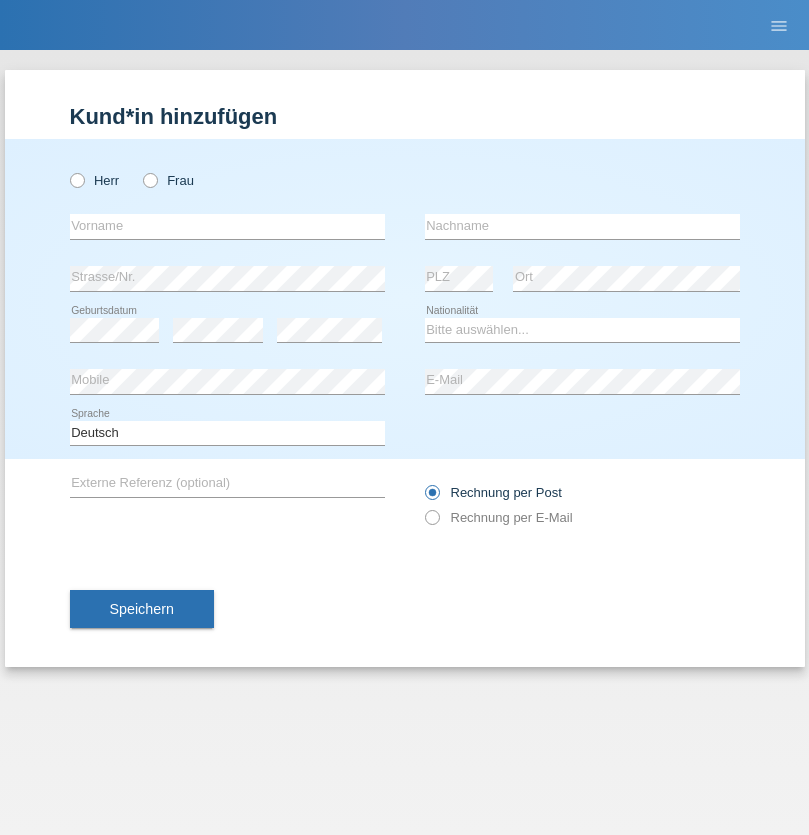 radio on "true" 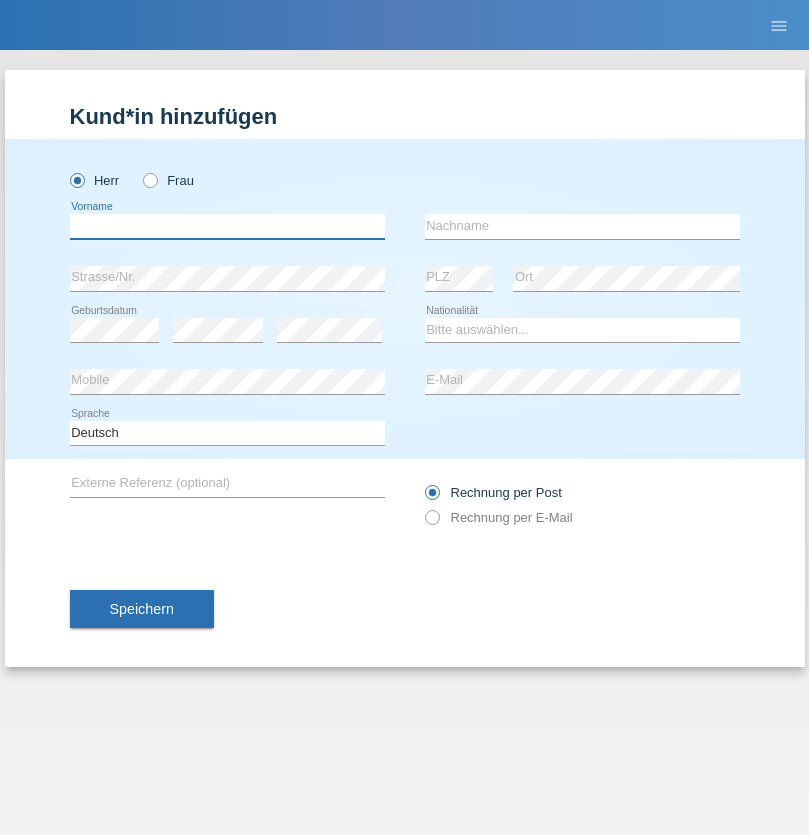 click at bounding box center [227, 226] 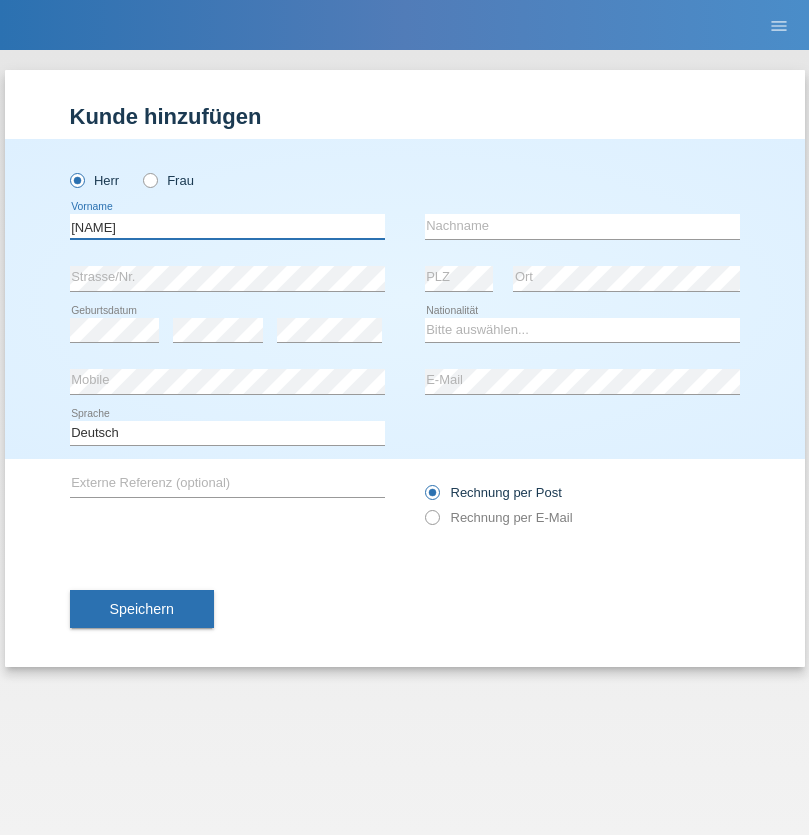 type on "[NAME]" 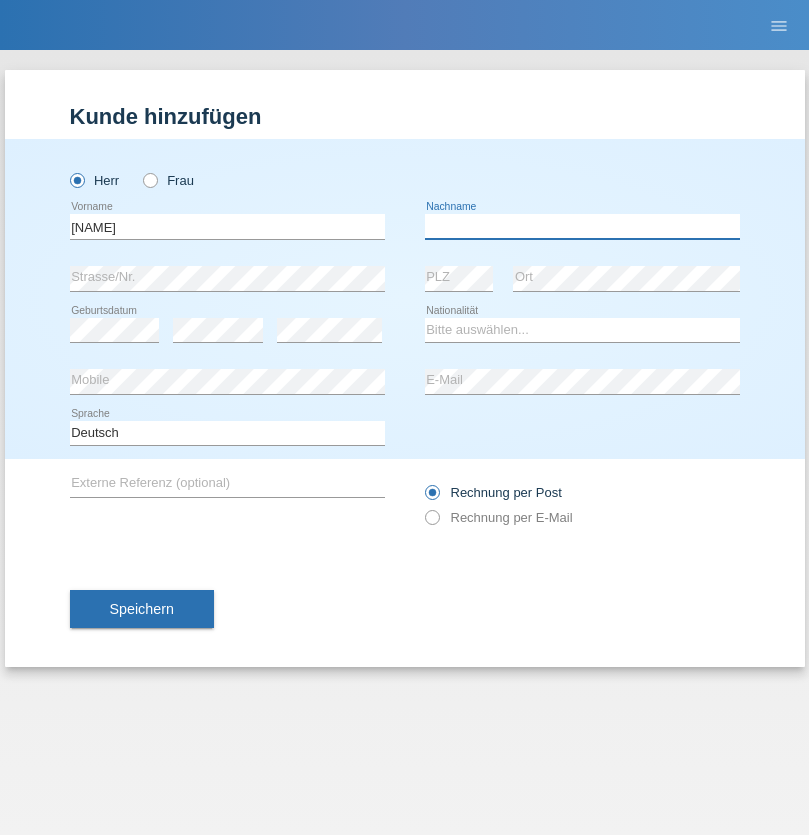 click at bounding box center (582, 226) 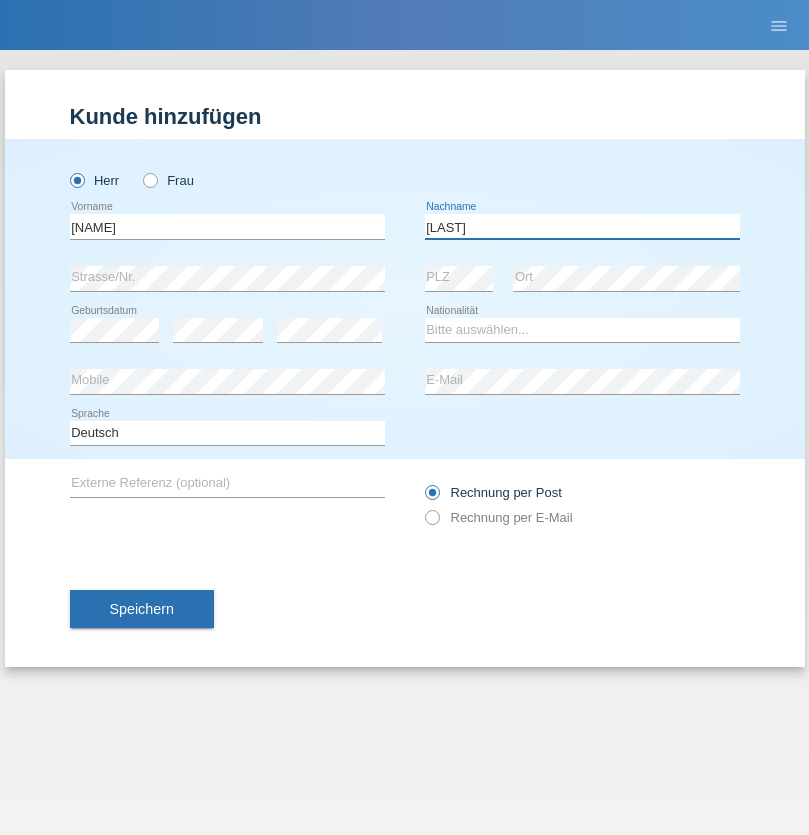 type on "[LAST]" 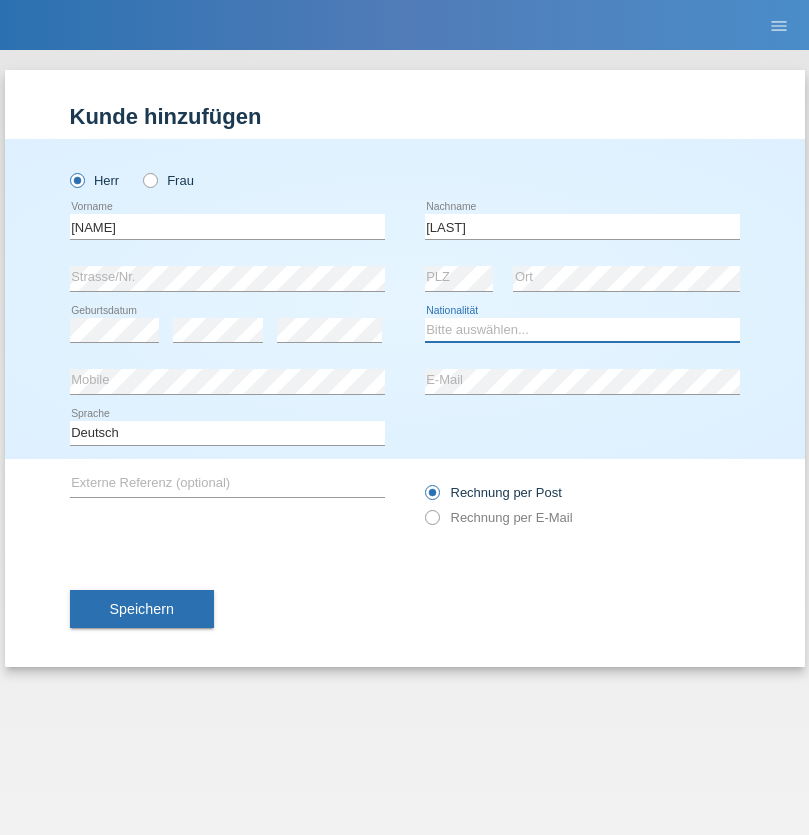 select on "CH" 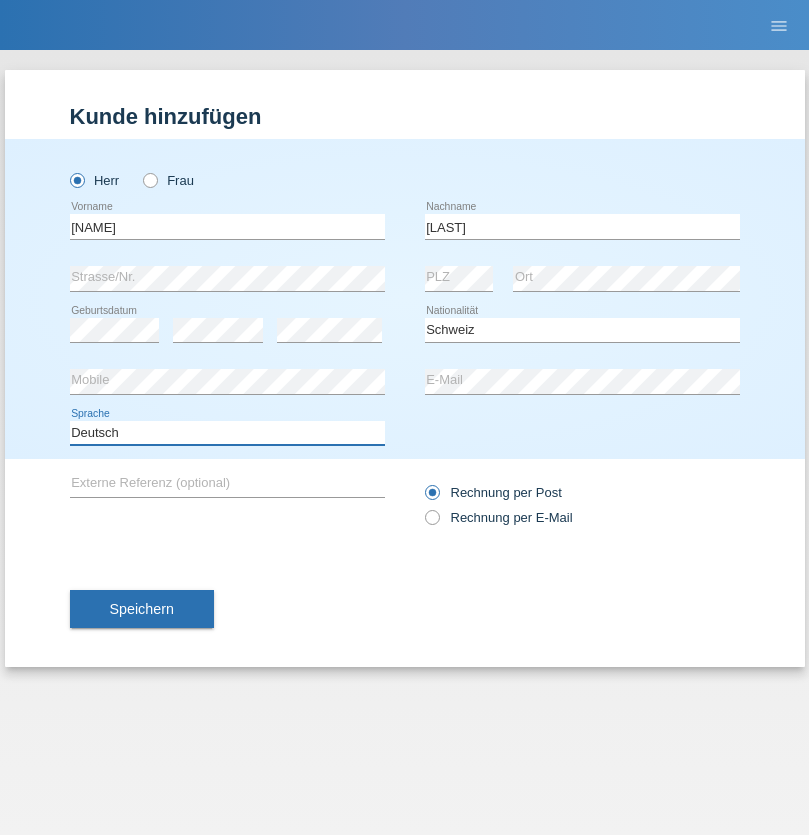 select on "en" 